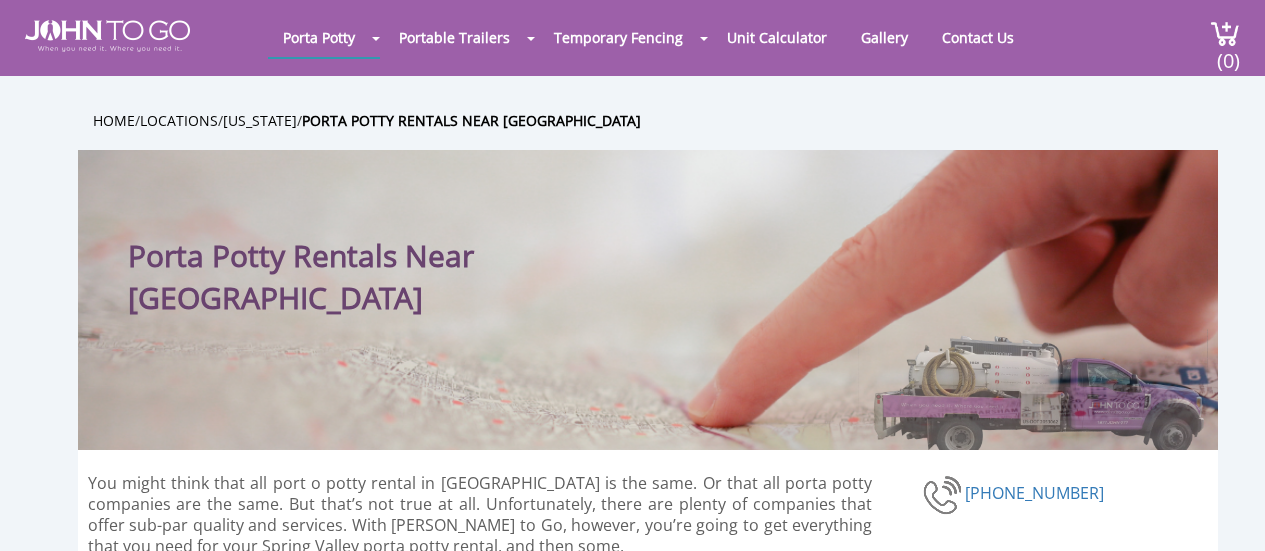 scroll, scrollTop: 0, scrollLeft: 0, axis: both 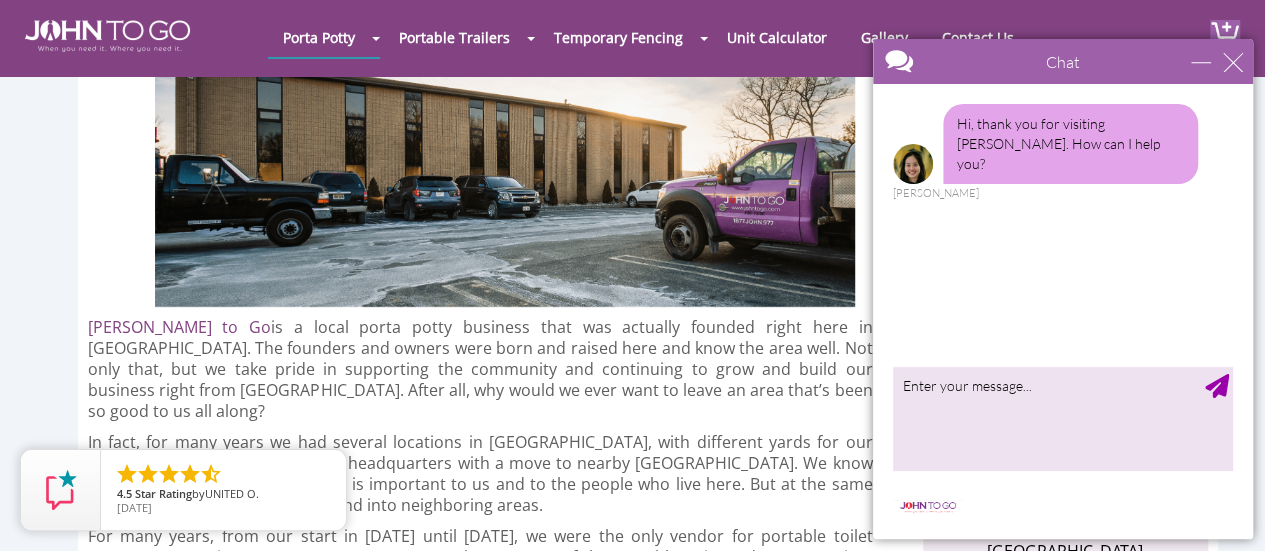 click on "[PERSON_NAME] to Go  is a local porta potty business that was actually founded right here in [GEOGRAPHIC_DATA]. The founders and owners were born and raised here and know the area well. Not only that, but we take pride in supporting the community and continuing to grow and build our business right from [GEOGRAPHIC_DATA]. After all, why would we ever want to leave an area that’s been so good to us all along?" at bounding box center [480, 369] 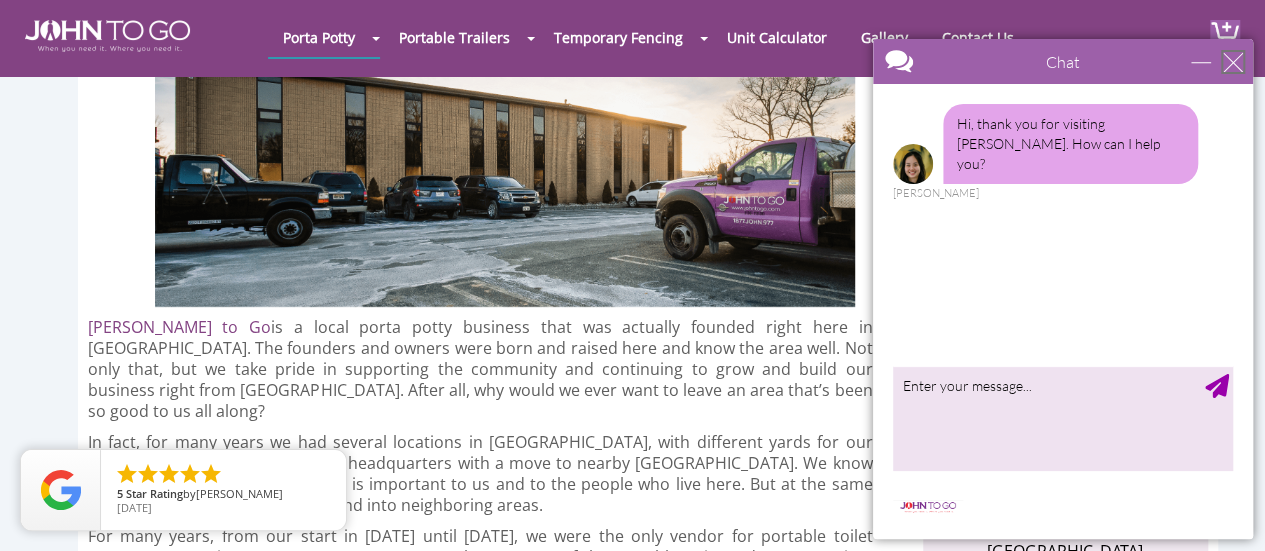 click at bounding box center [1233, 62] 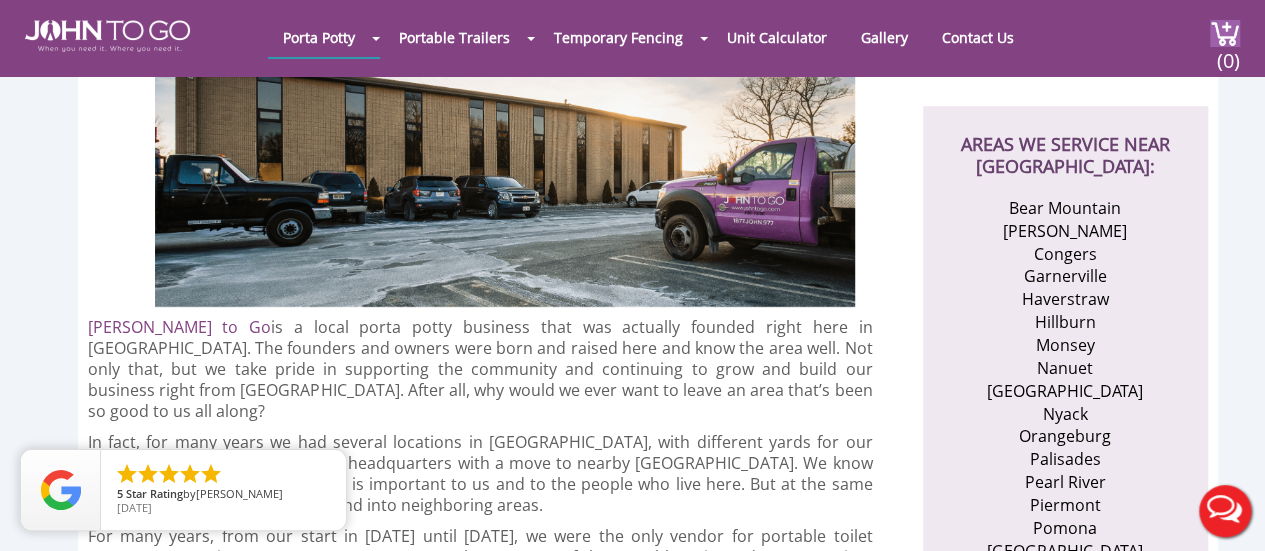 scroll, scrollTop: 0, scrollLeft: 0, axis: both 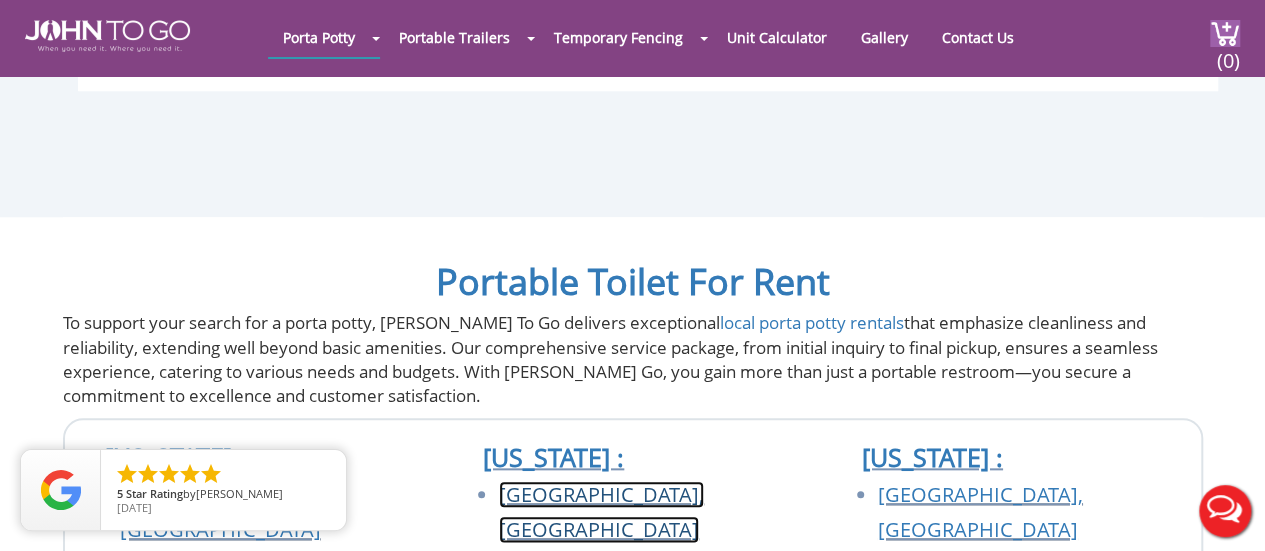 click on "[GEOGRAPHIC_DATA], [GEOGRAPHIC_DATA]" at bounding box center [601, 512] 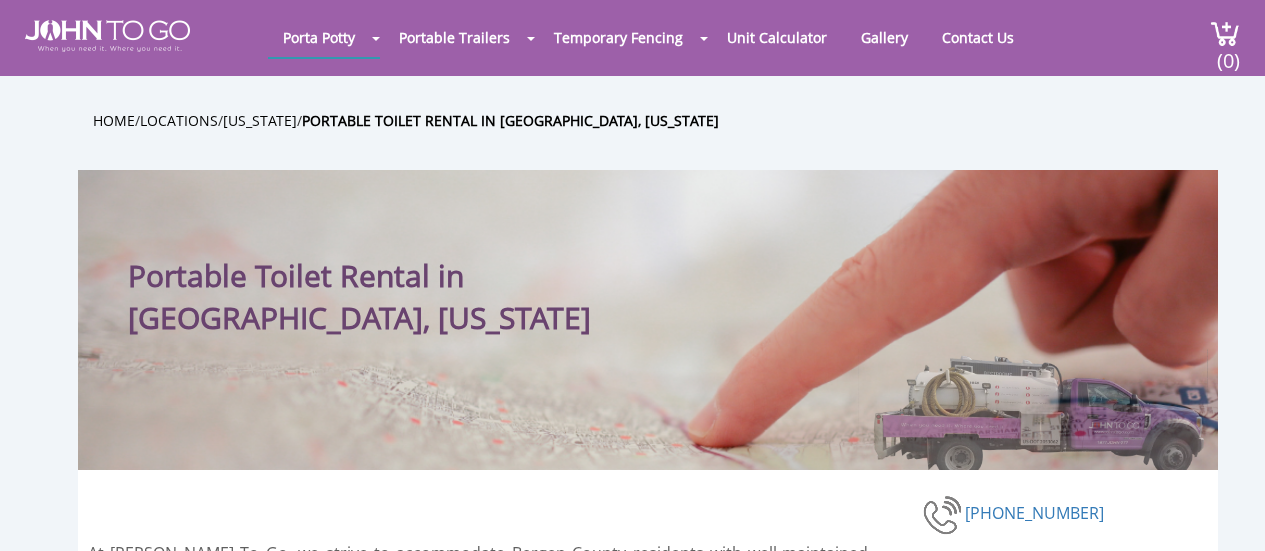 scroll, scrollTop: 0, scrollLeft: 0, axis: both 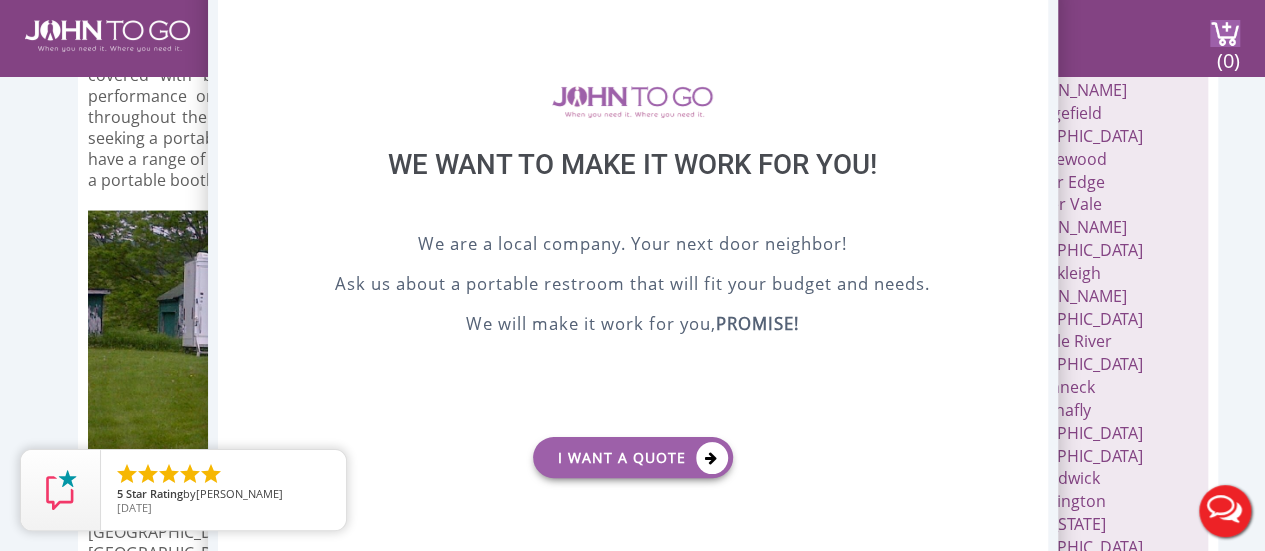 click on "X" at bounding box center [1031, 3] 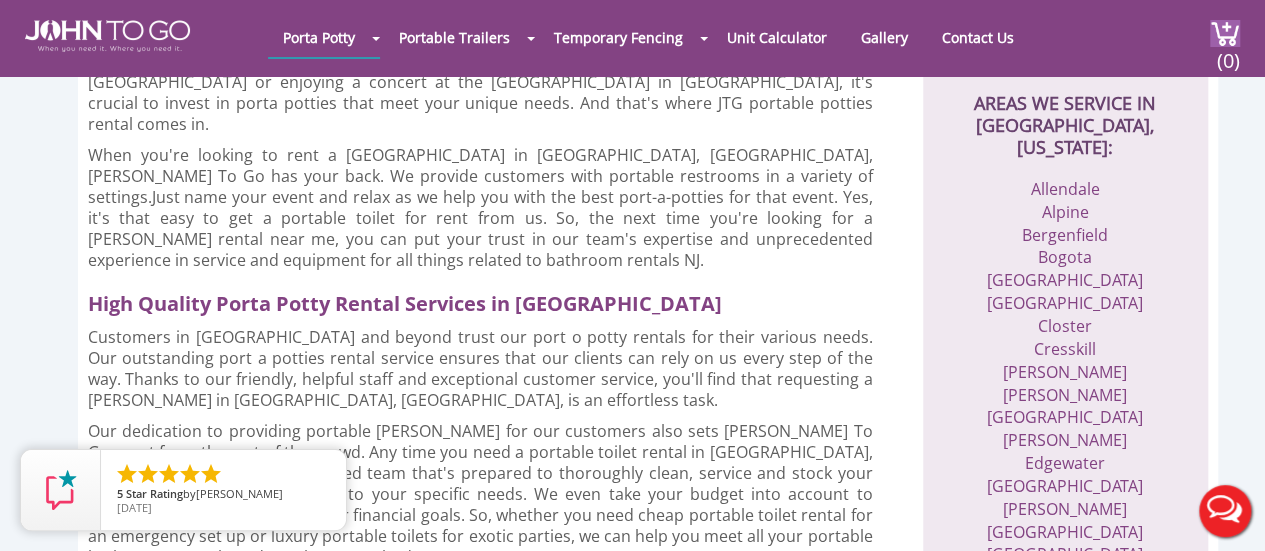 scroll, scrollTop: 674, scrollLeft: 0, axis: vertical 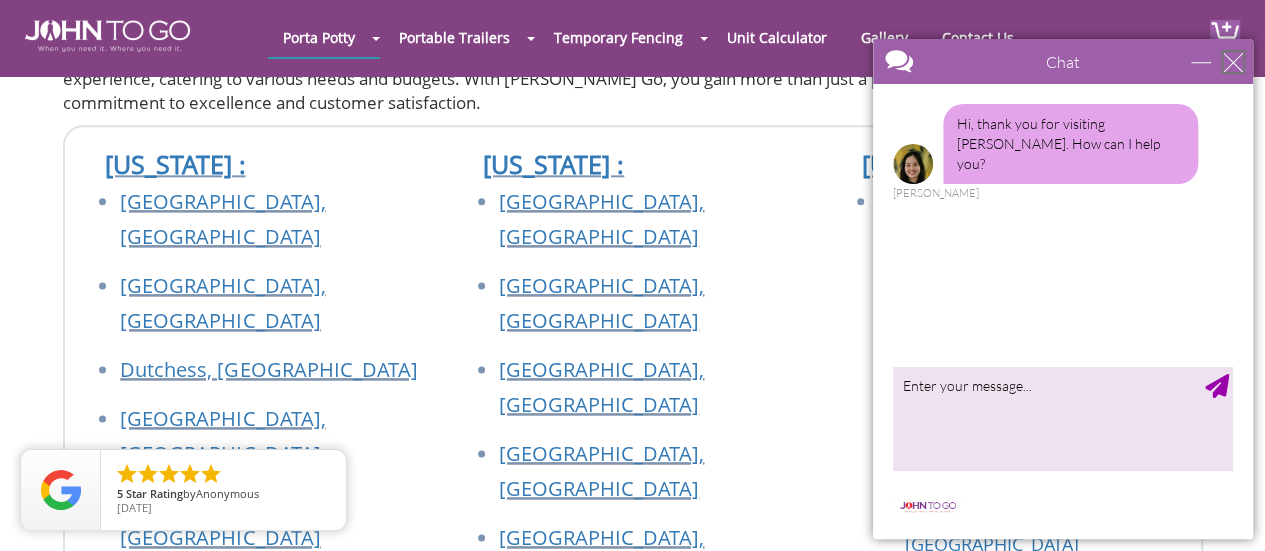click at bounding box center (1233, 62) 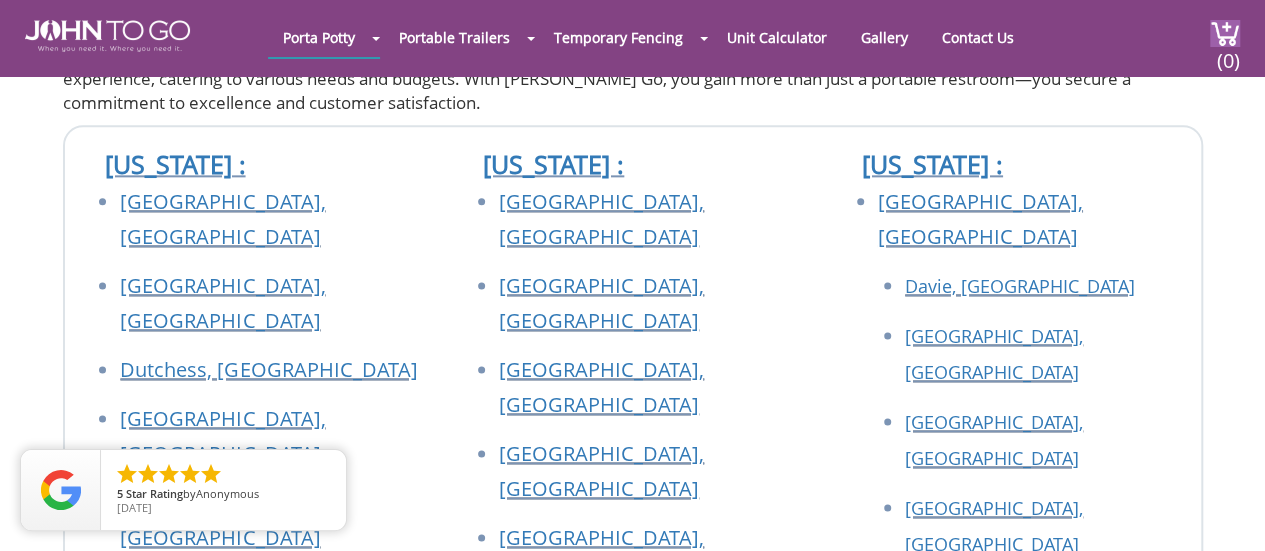 scroll, scrollTop: 0, scrollLeft: 0, axis: both 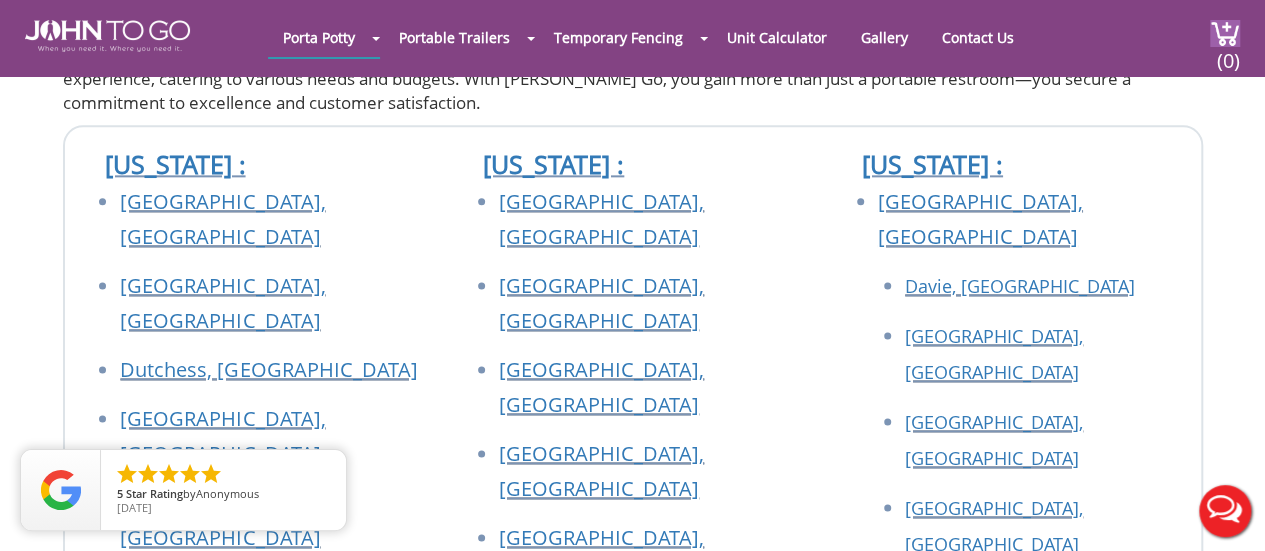 click on "[GEOGRAPHIC_DATA], [GEOGRAPHIC_DATA]" at bounding box center [650, 982] 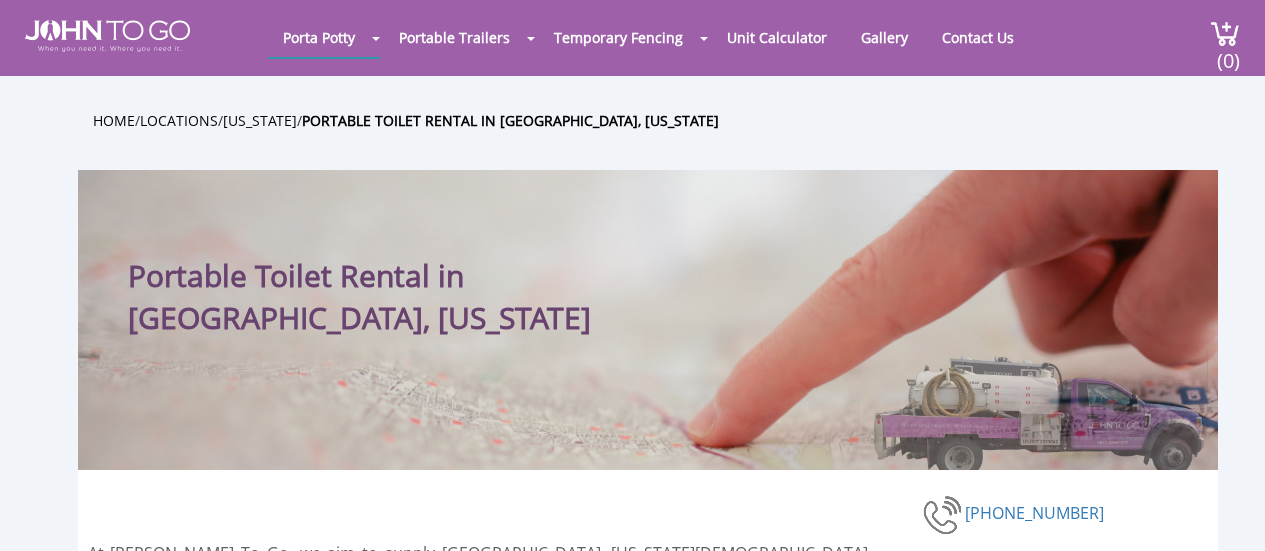 scroll, scrollTop: 0, scrollLeft: 0, axis: both 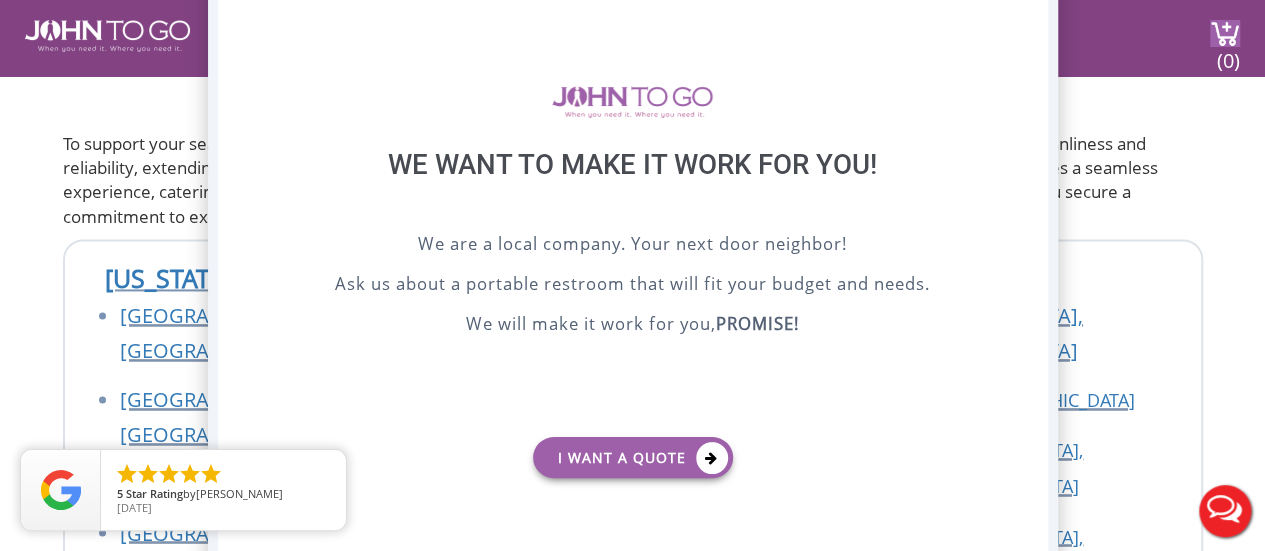 click on "X" at bounding box center [1031, 3] 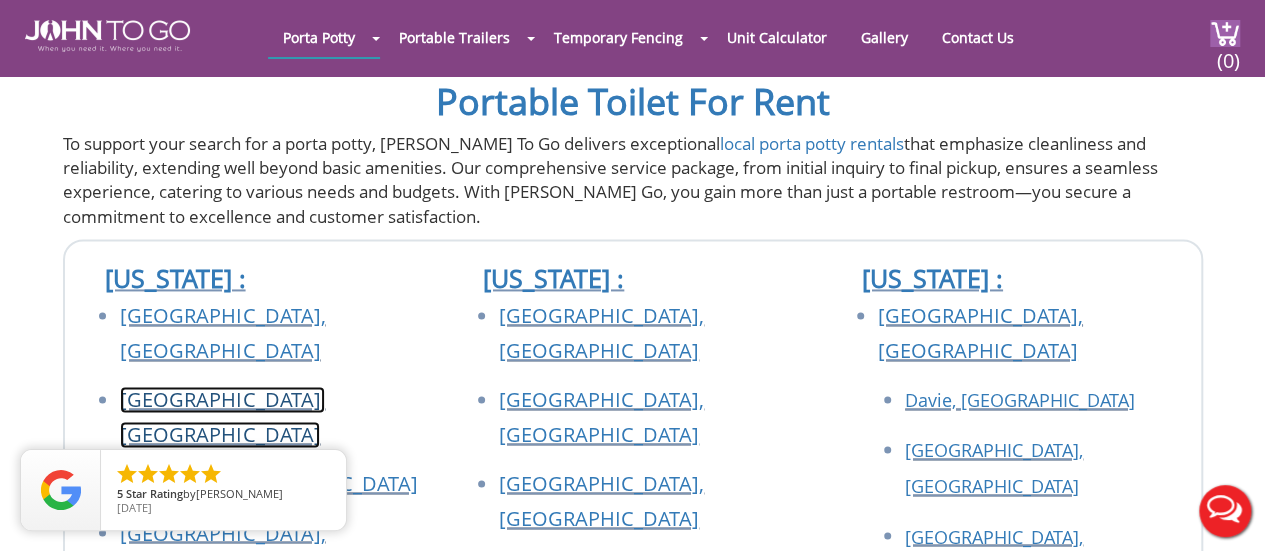 click on "[GEOGRAPHIC_DATA], [GEOGRAPHIC_DATA]" at bounding box center [222, 417] 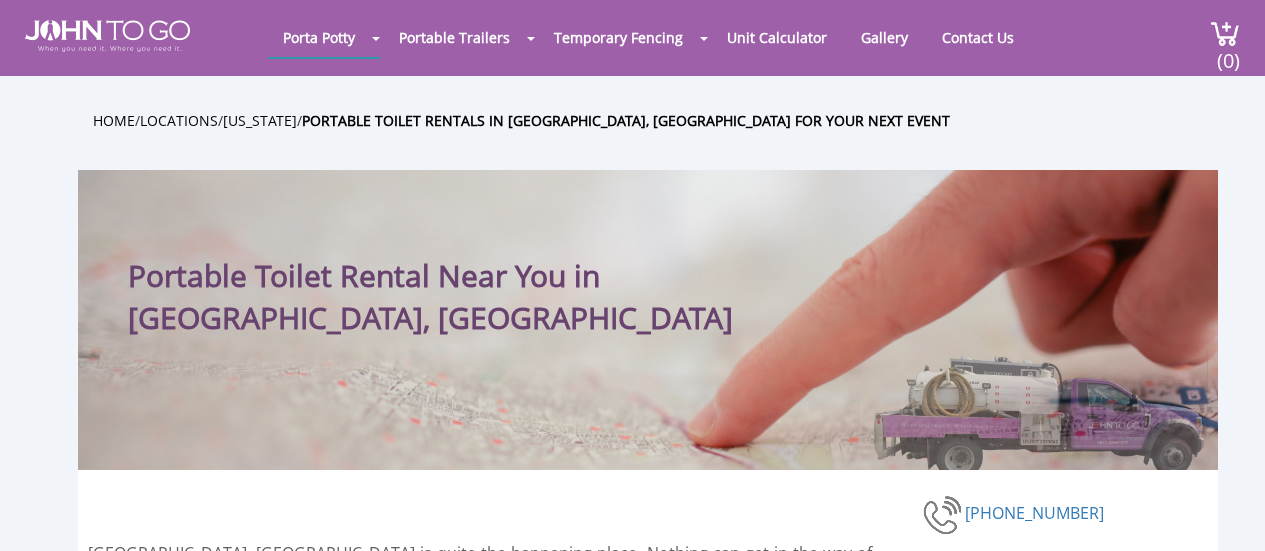 scroll, scrollTop: 0, scrollLeft: 0, axis: both 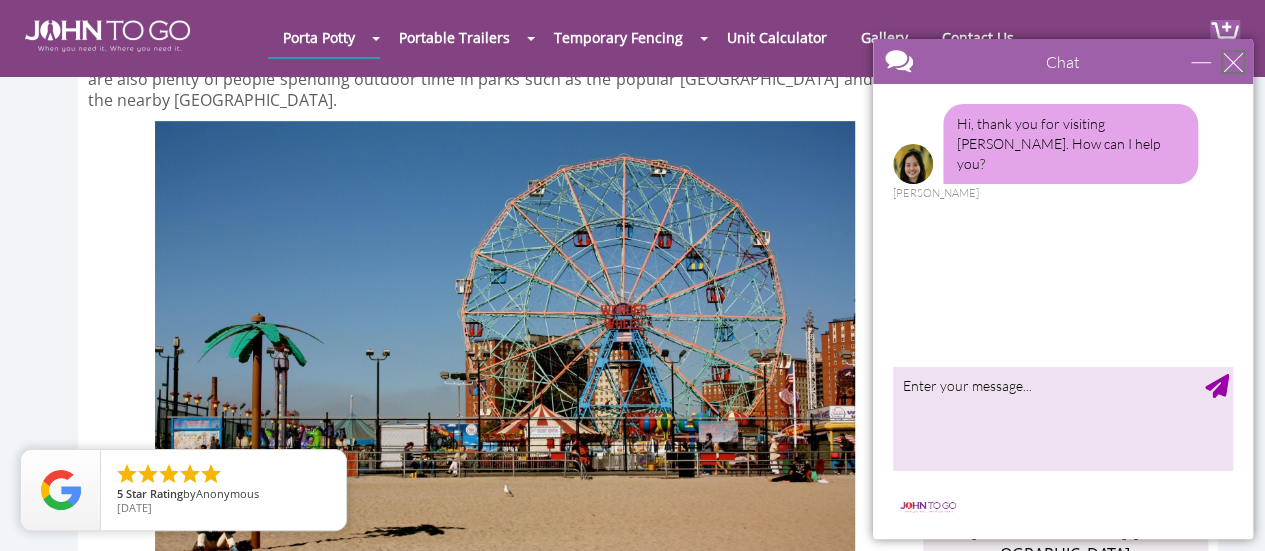 click at bounding box center (1233, 62) 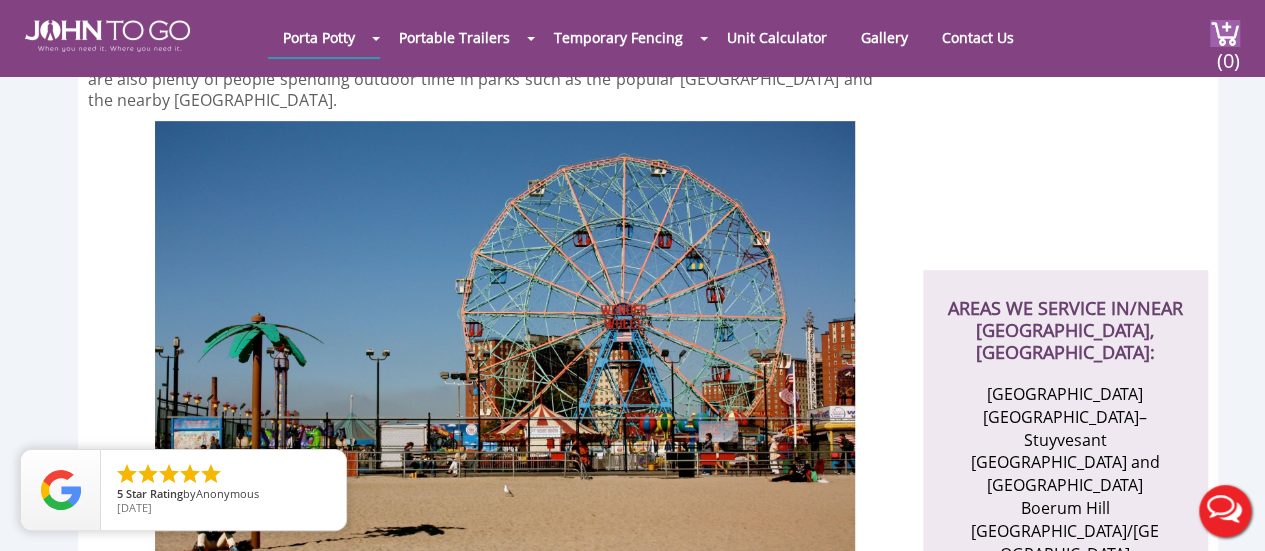 scroll, scrollTop: 0, scrollLeft: 0, axis: both 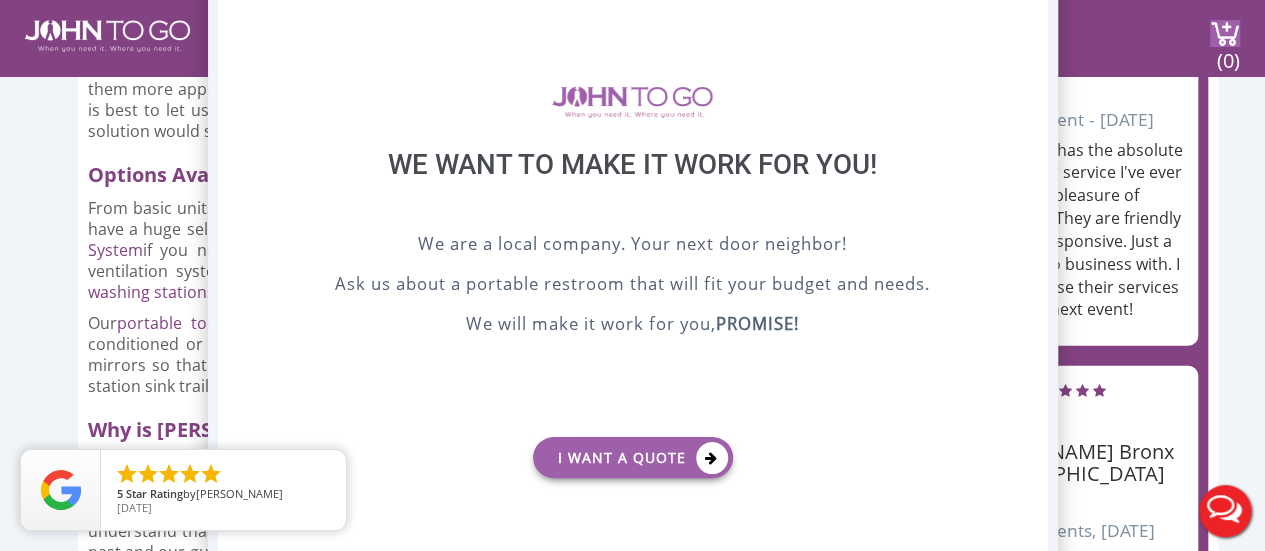 click on "X" at bounding box center [1031, 3] 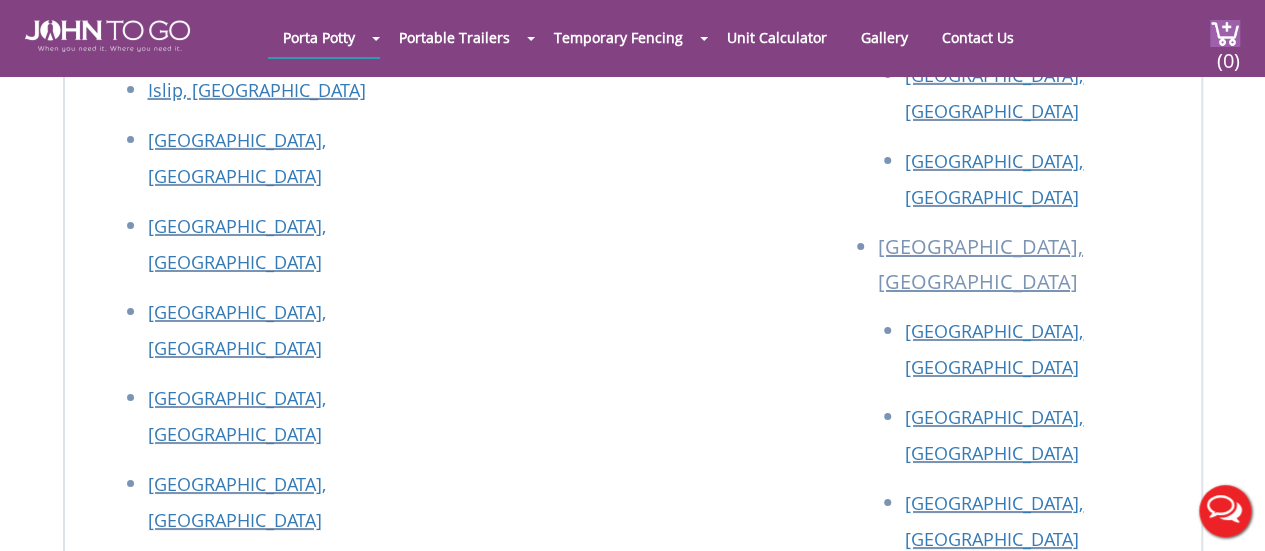 scroll, scrollTop: 5164, scrollLeft: 0, axis: vertical 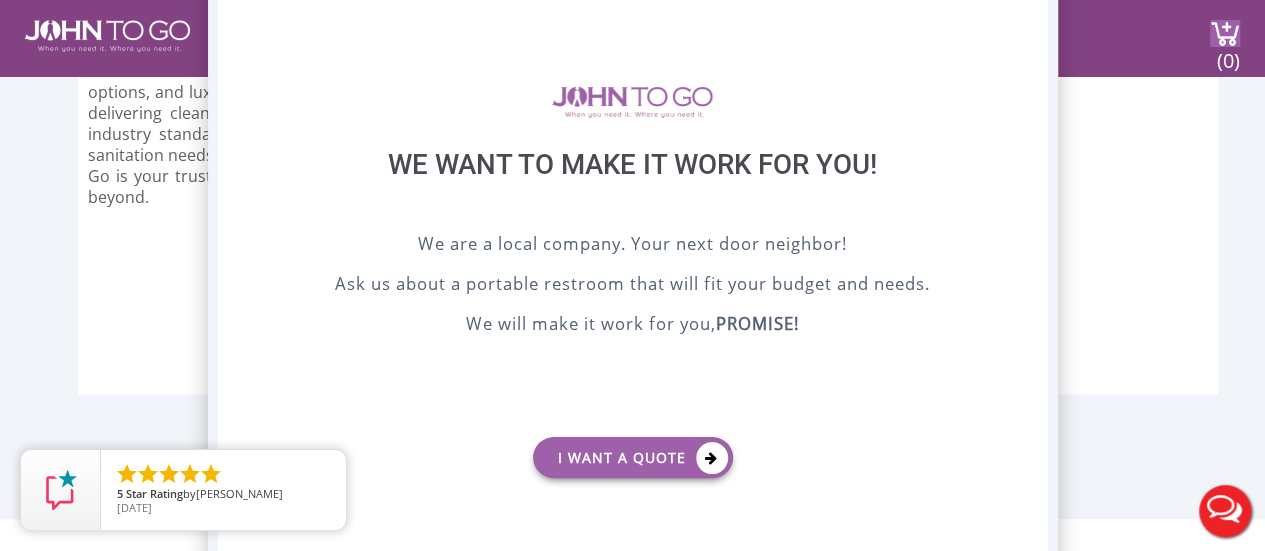click on "X" at bounding box center (1031, 3) 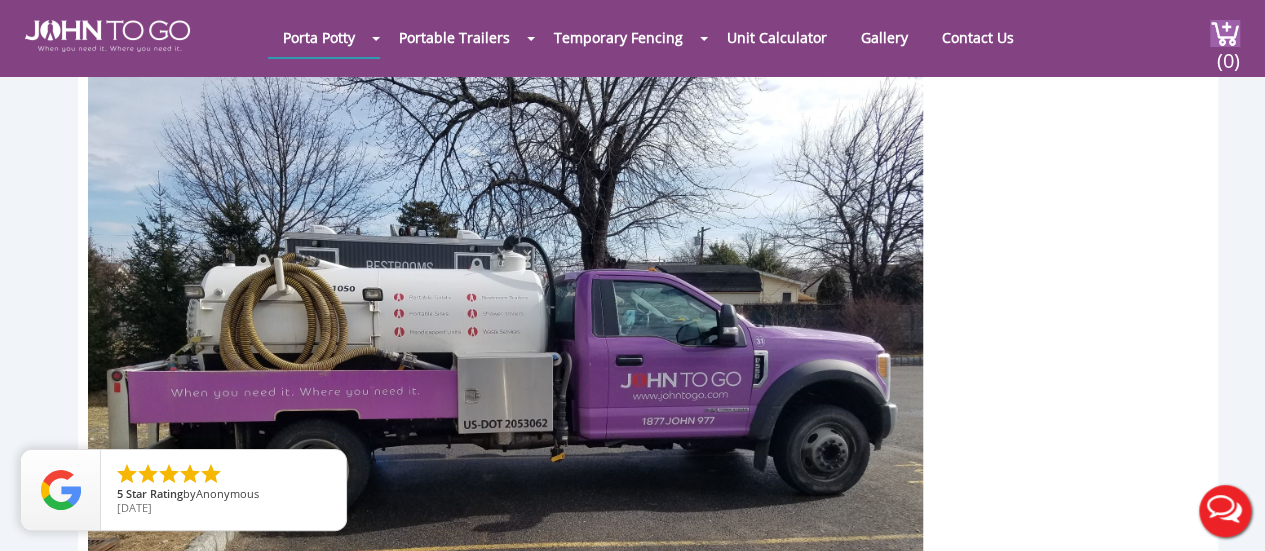 scroll, scrollTop: 3236, scrollLeft: 0, axis: vertical 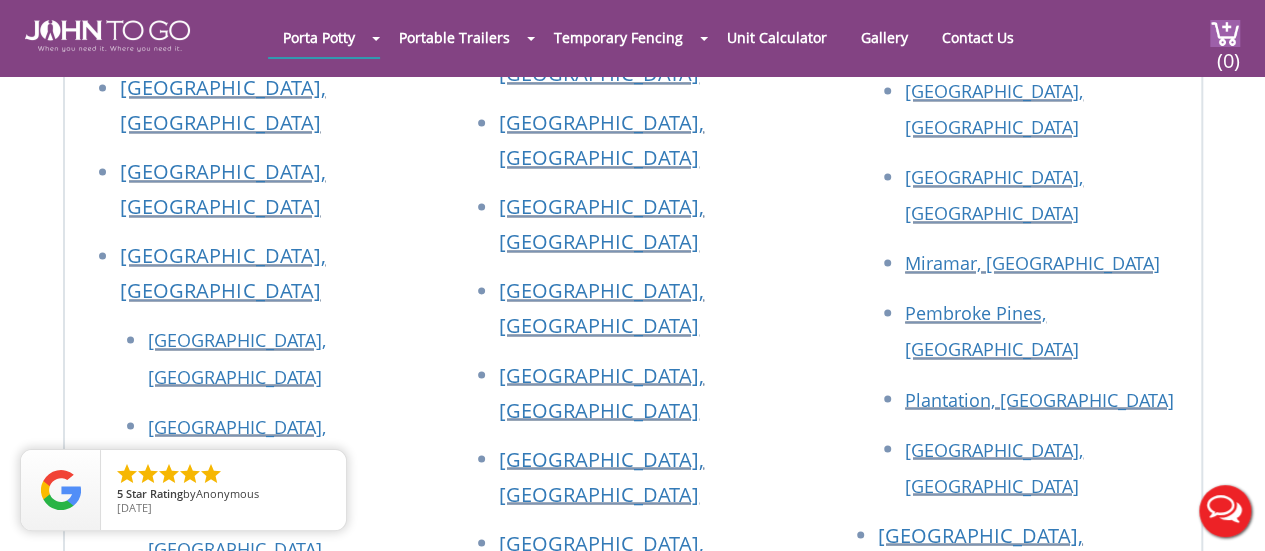 click on "[GEOGRAPHIC_DATA], [GEOGRAPHIC_DATA]" at bounding box center [222, 1074] 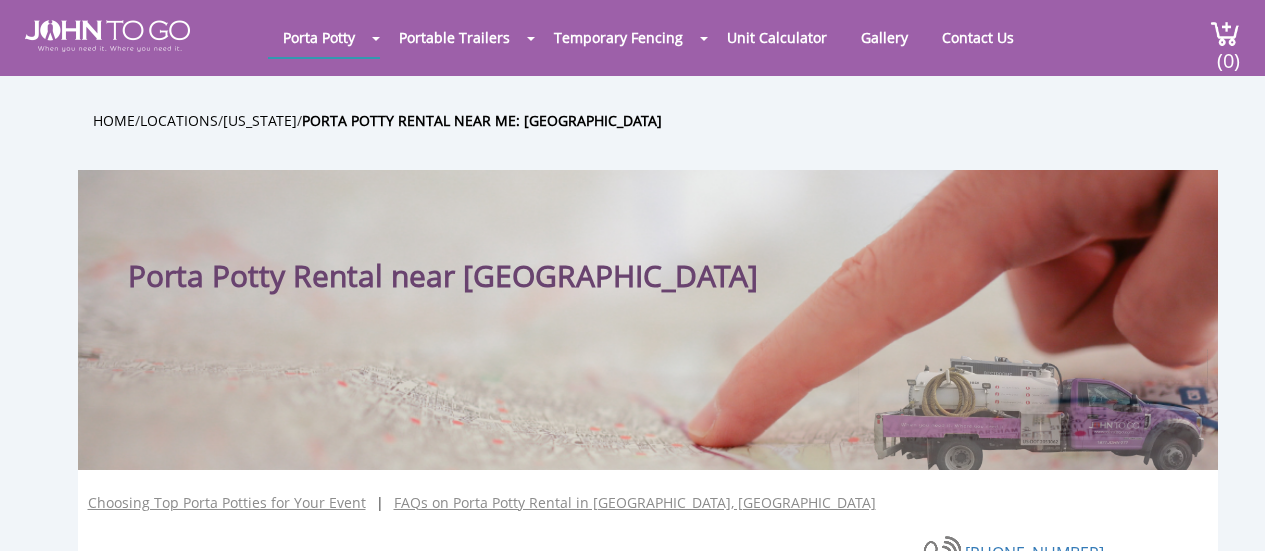 scroll, scrollTop: 0, scrollLeft: 0, axis: both 